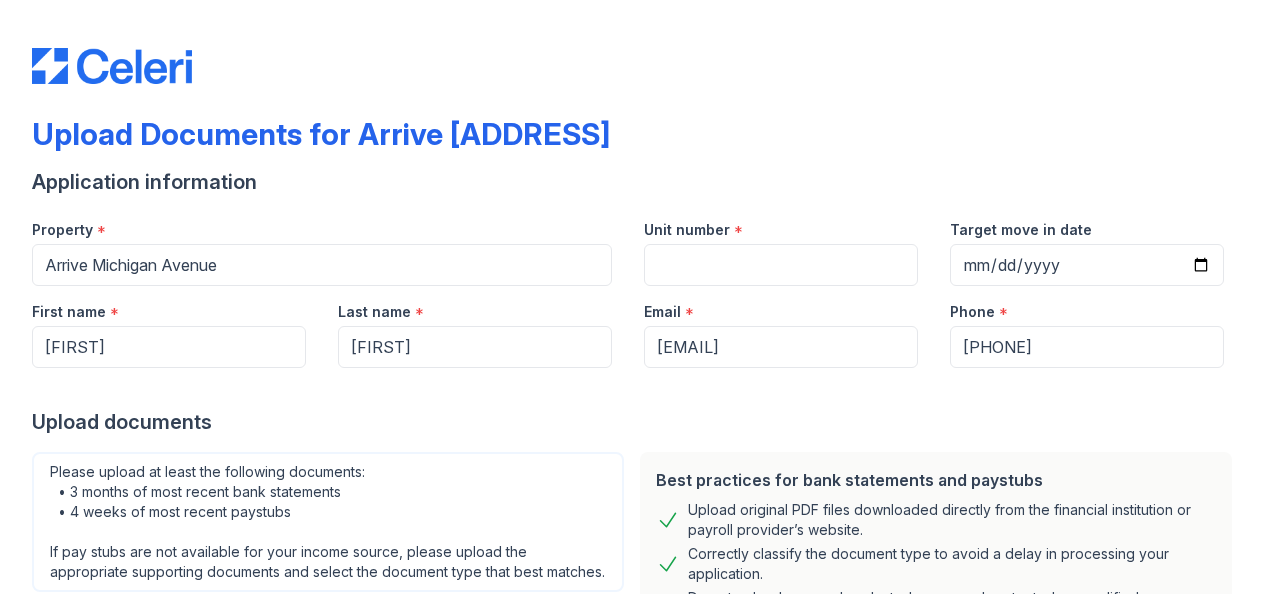 scroll, scrollTop: 0, scrollLeft: 0, axis: both 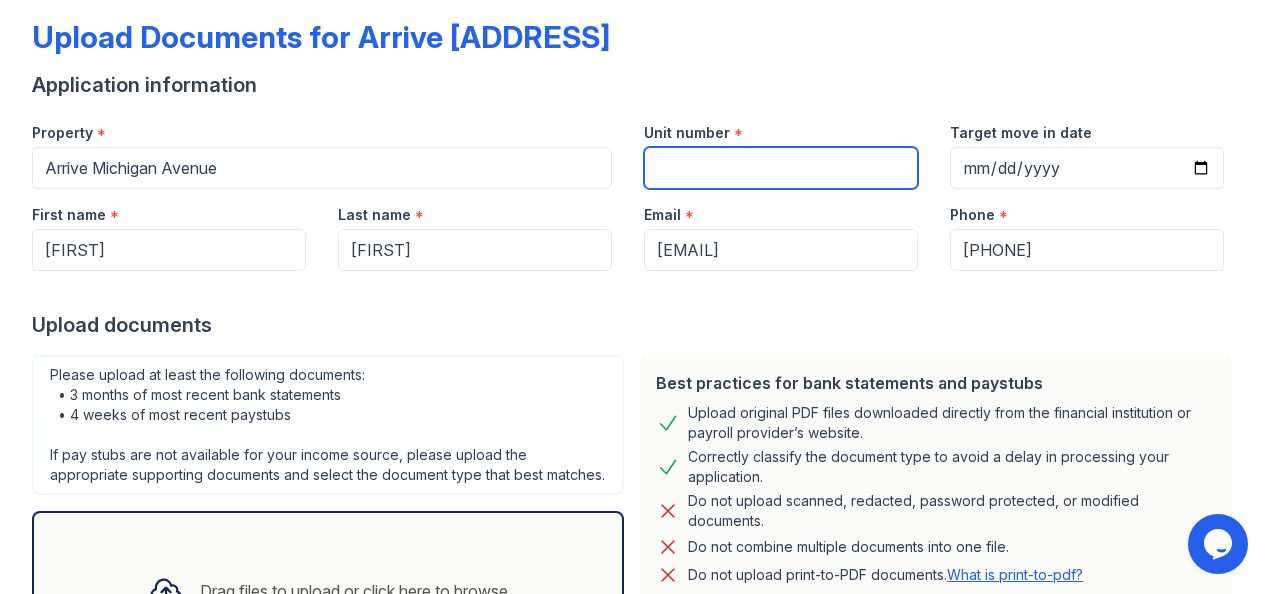 click on "Unit number" at bounding box center (781, 168) 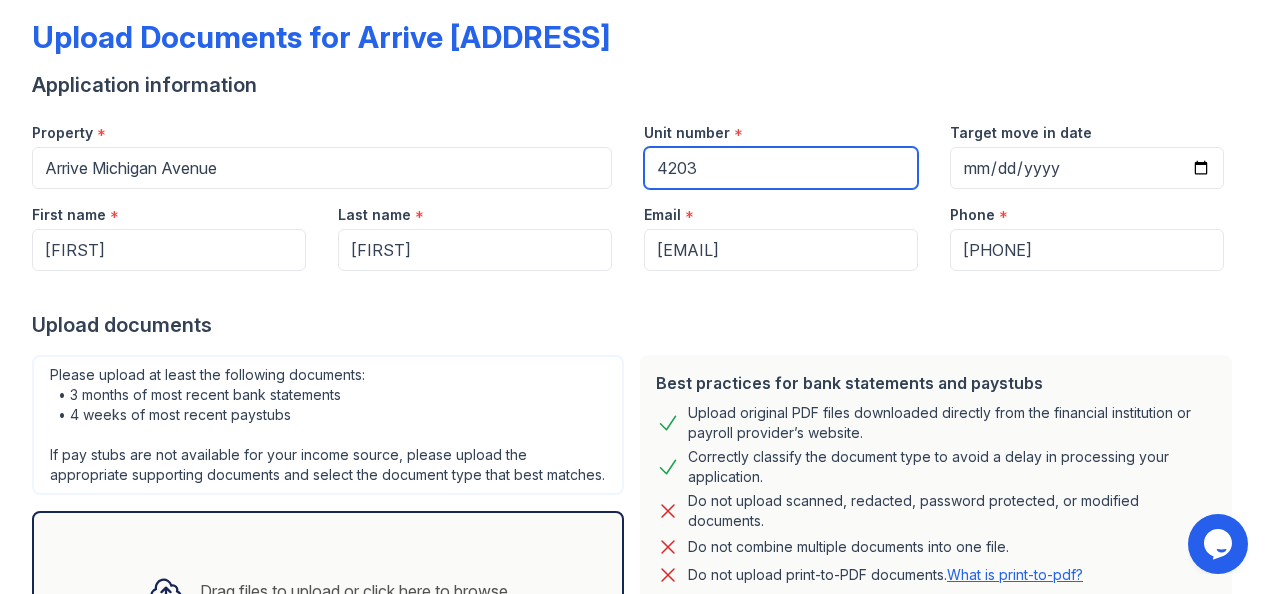 type on "4203" 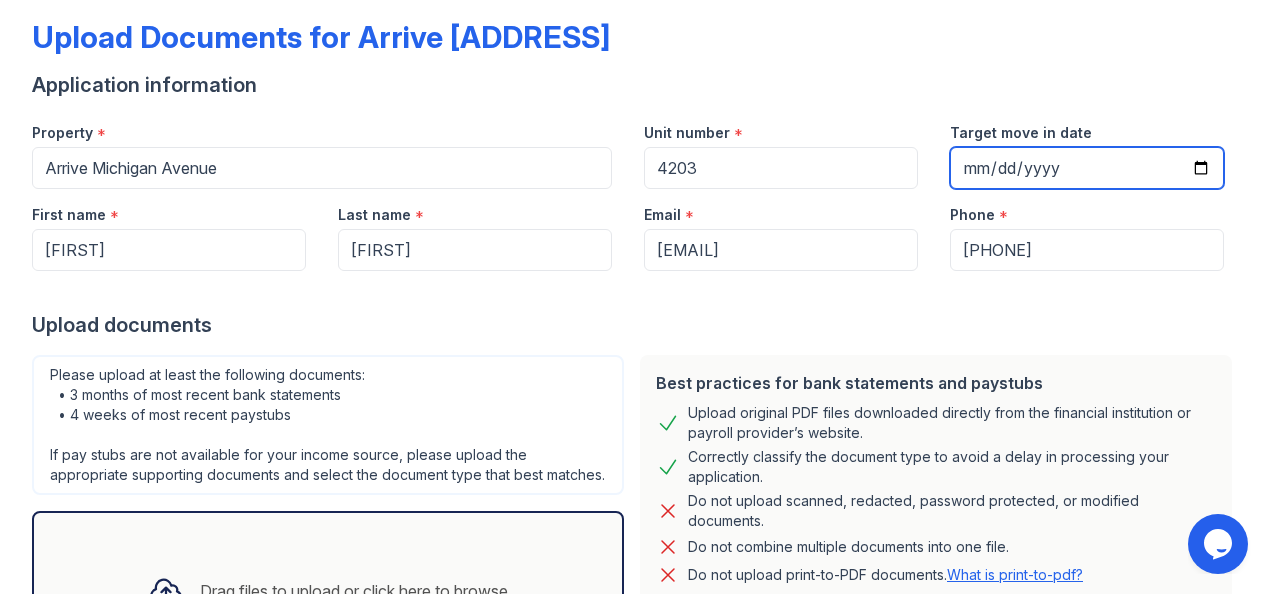click on "Target move in date" at bounding box center [1087, 168] 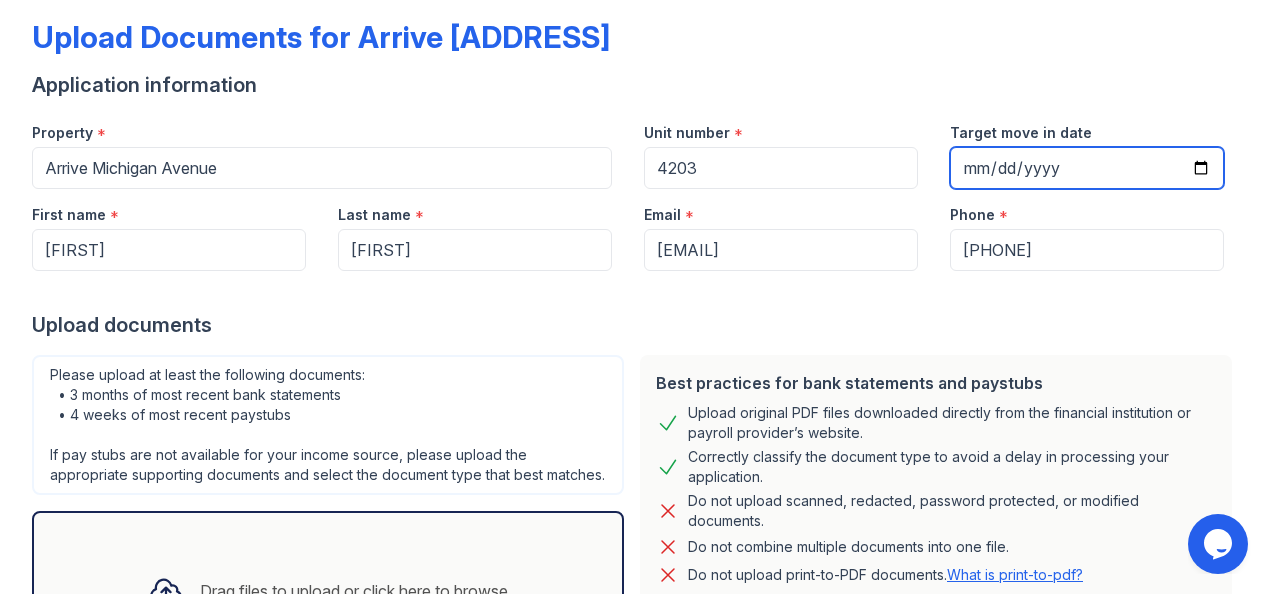 type on "2025-08-29" 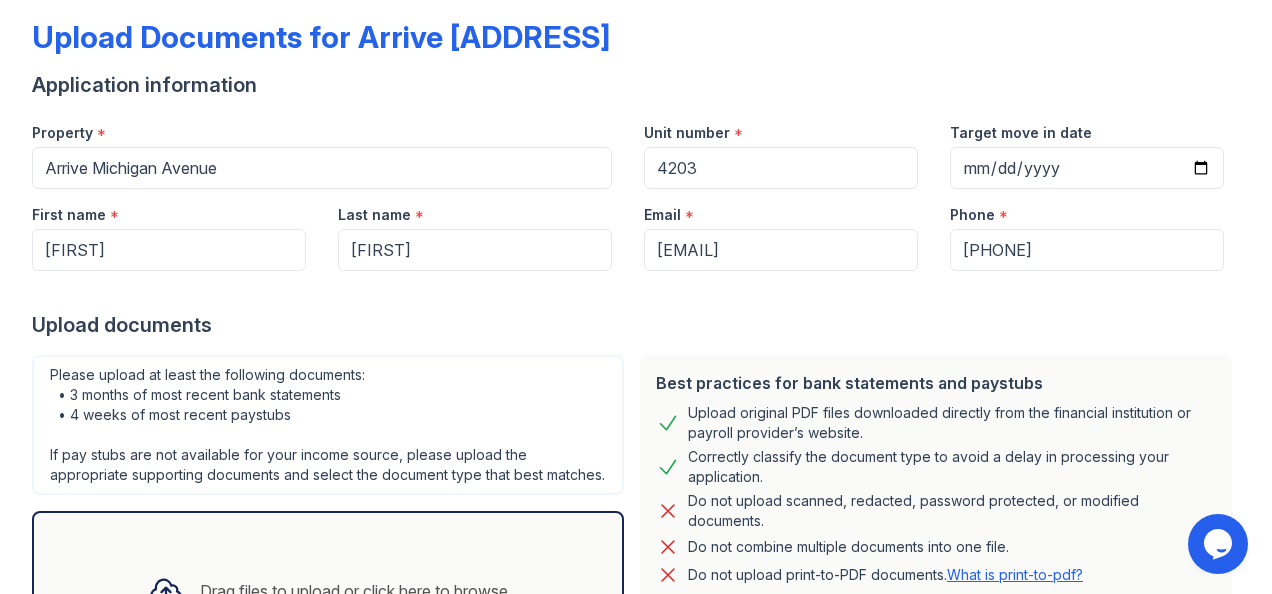 click on "Upload documents" at bounding box center [636, 325] 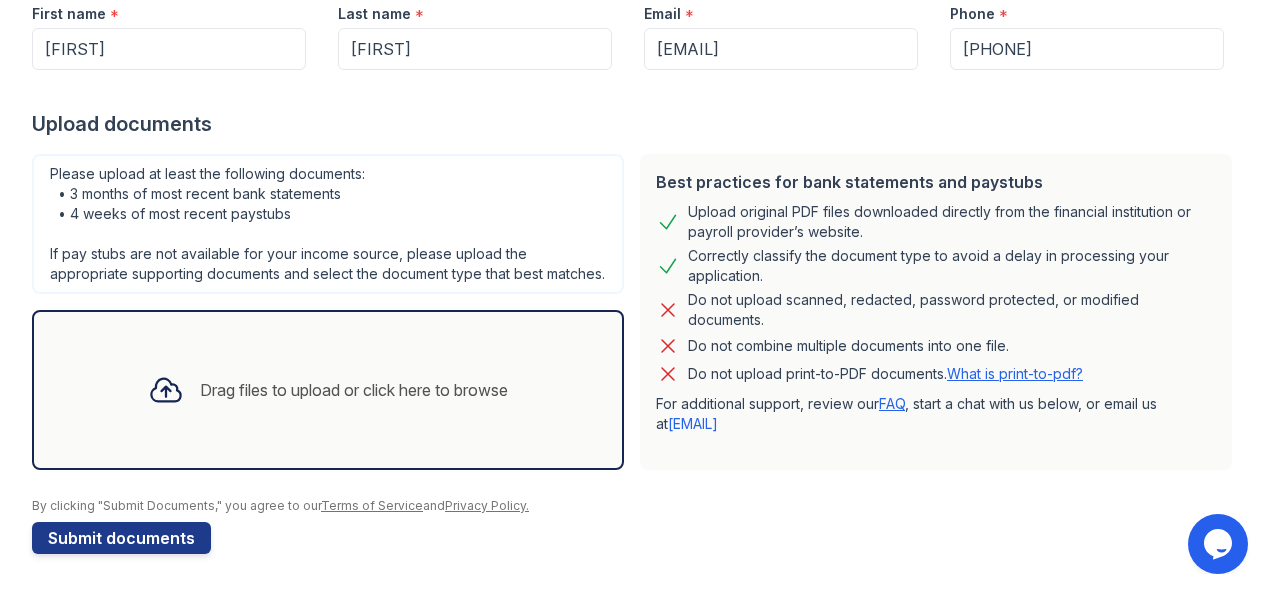 scroll, scrollTop: 316, scrollLeft: 0, axis: vertical 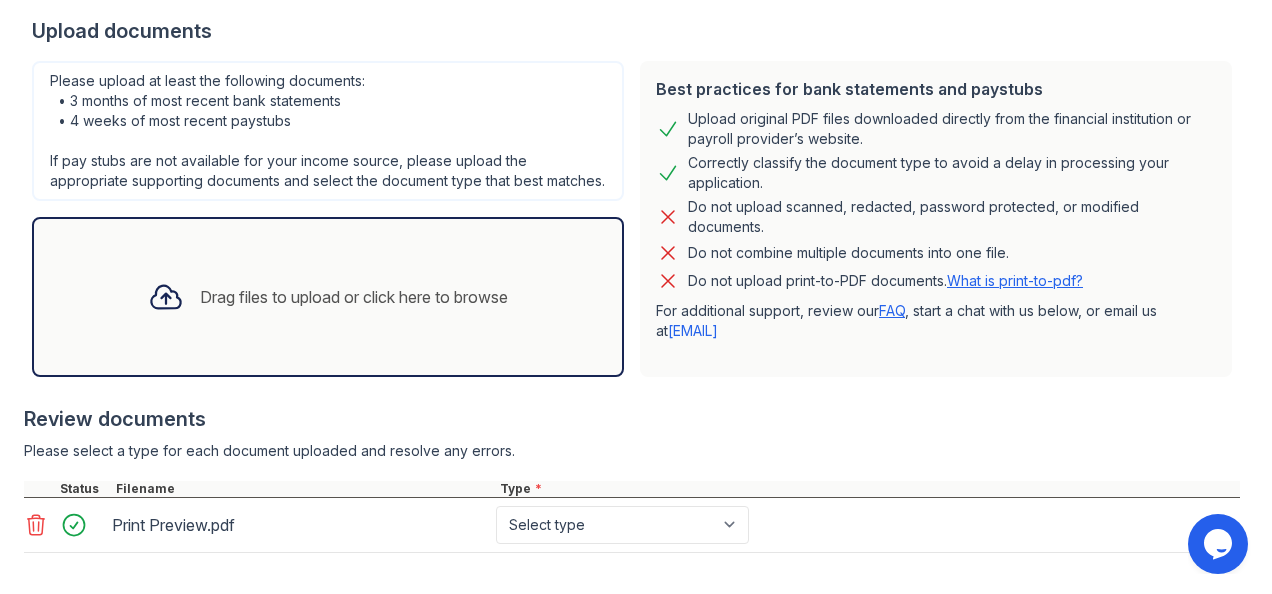 click on "Drag files to upload or click here to browse" at bounding box center (354, 297) 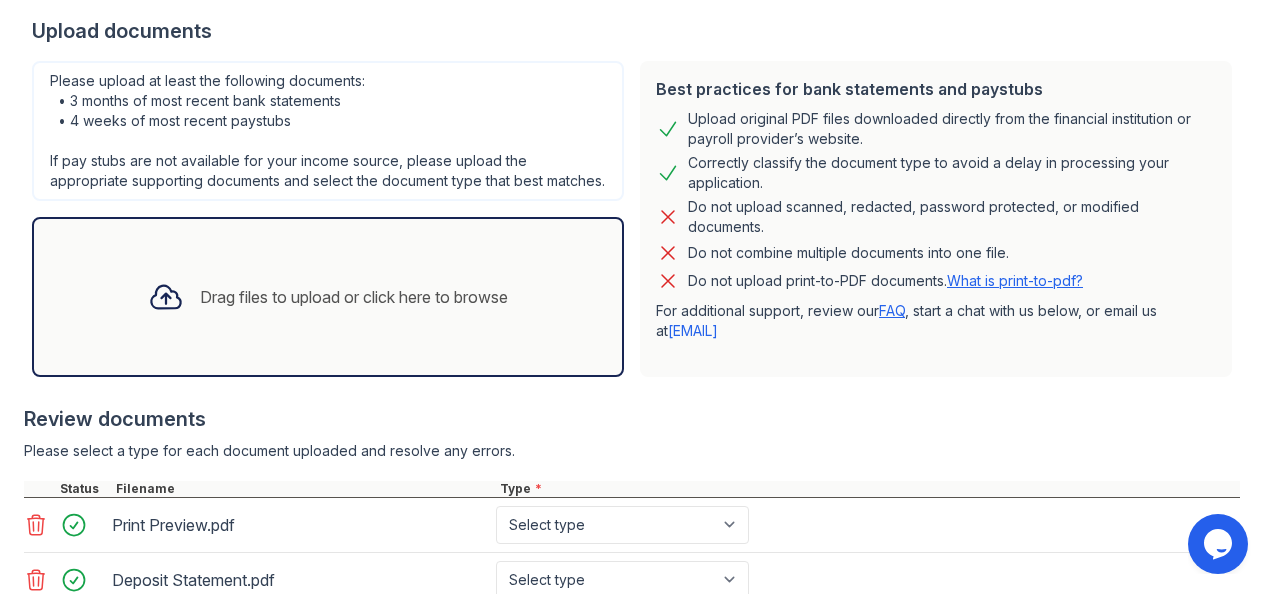 click on "Drag files to upload or click here to browse" at bounding box center [354, 297] 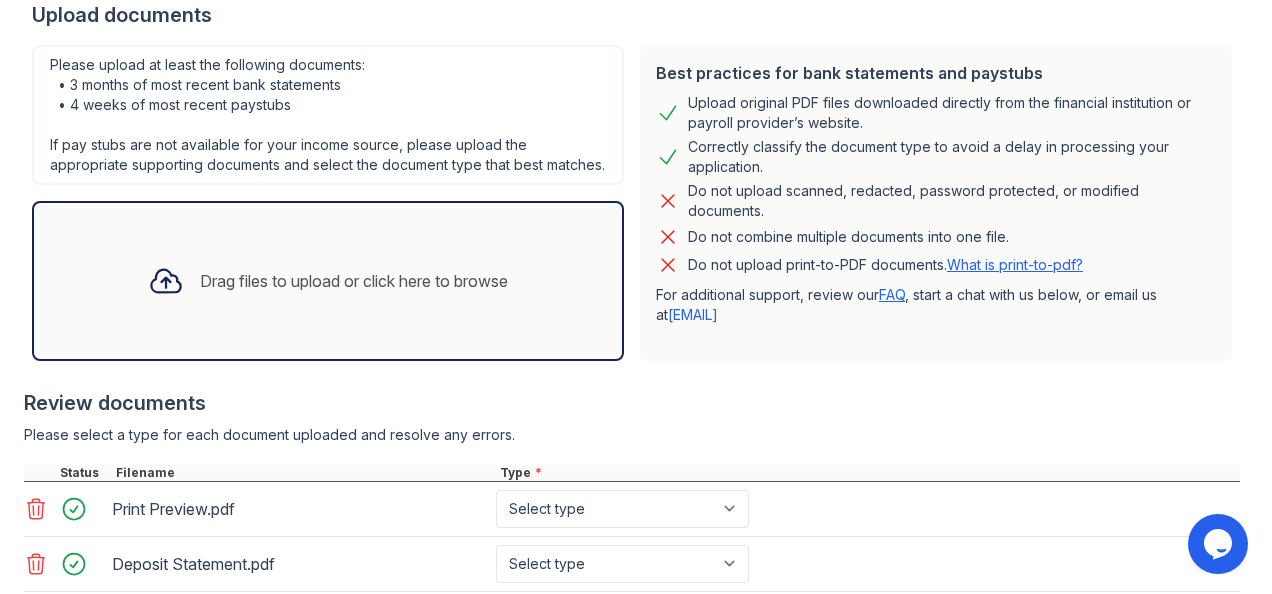 scroll, scrollTop: 405, scrollLeft: 0, axis: vertical 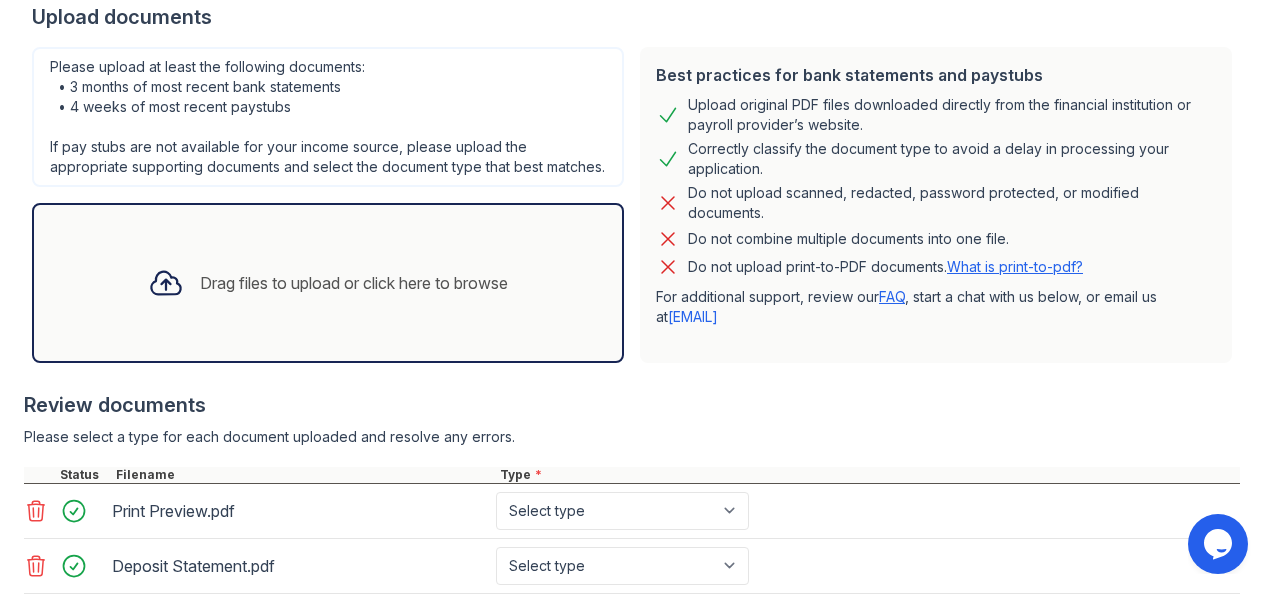 click on "Drag files to upload or click here to browse" at bounding box center (354, 283) 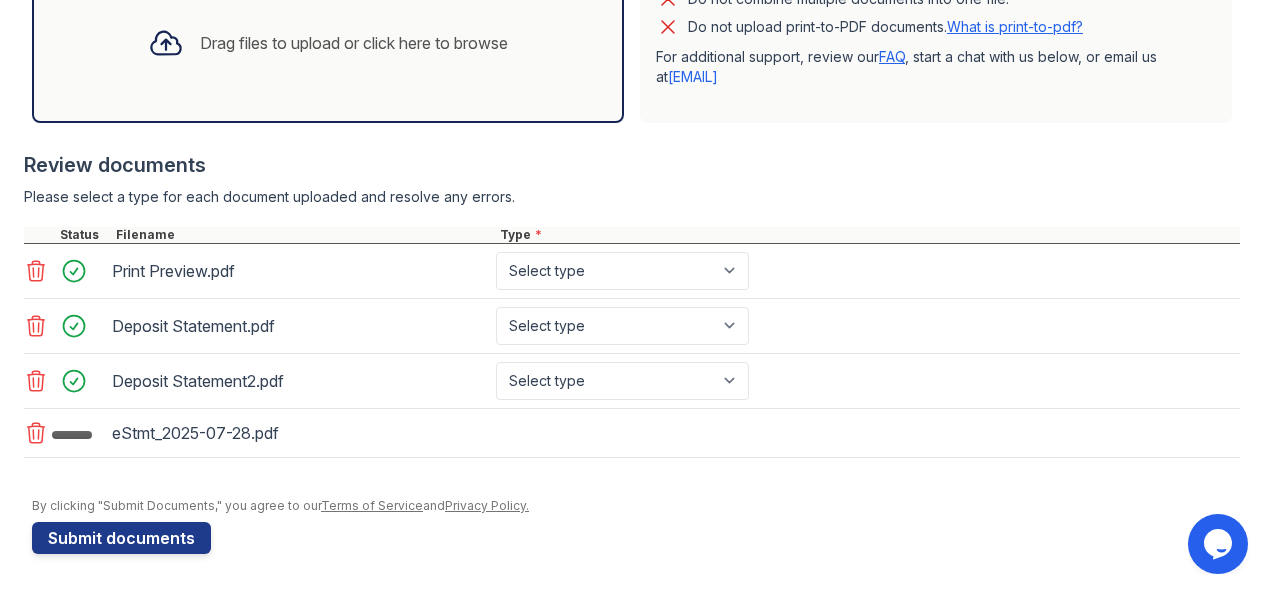 scroll, scrollTop: 661, scrollLeft: 0, axis: vertical 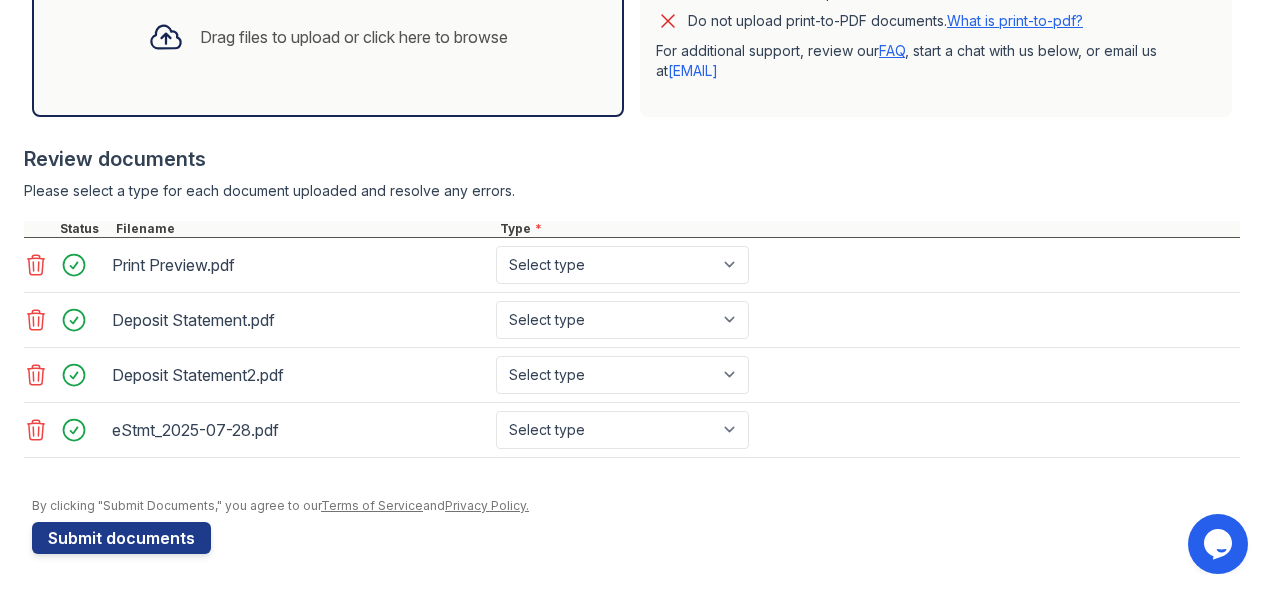 click on "Drag files to upload or click here to browse" at bounding box center (354, 37) 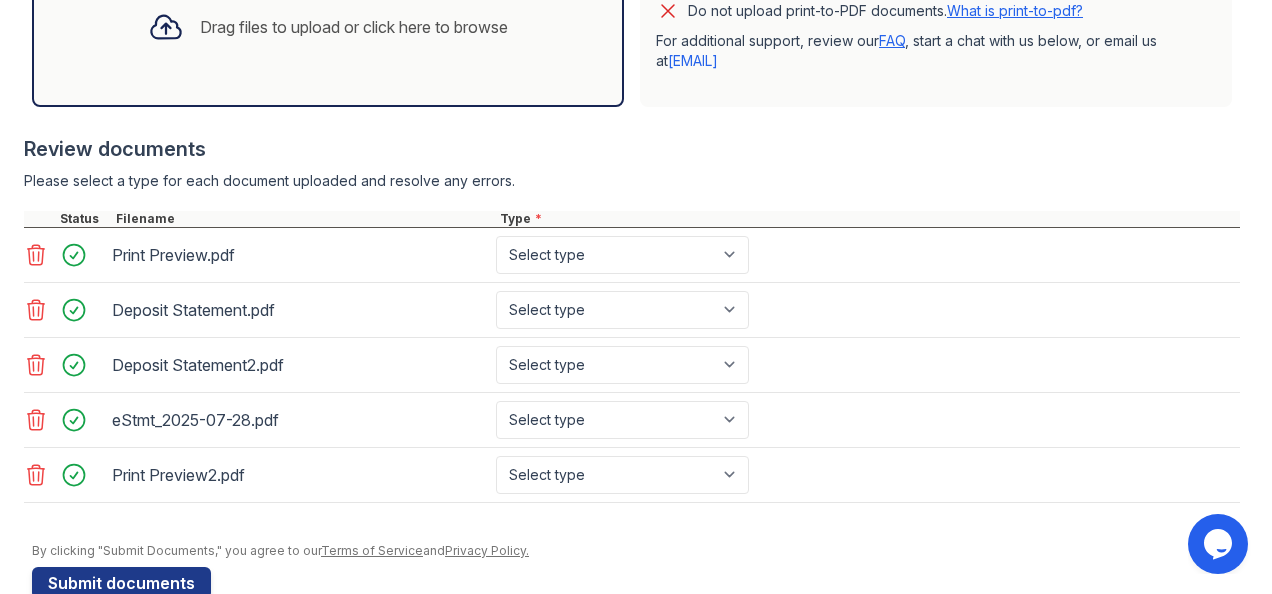click on "Drag files to upload or click here to browse" at bounding box center [354, 27] 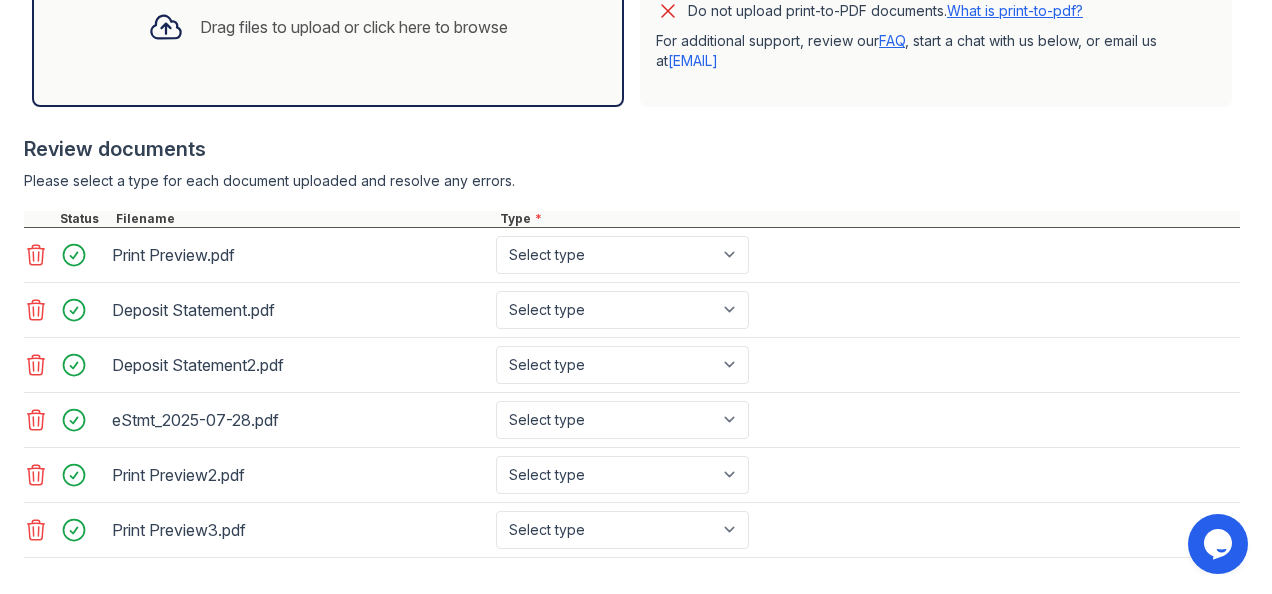 click on "Drag files to upload or click here to browse" at bounding box center (354, 27) 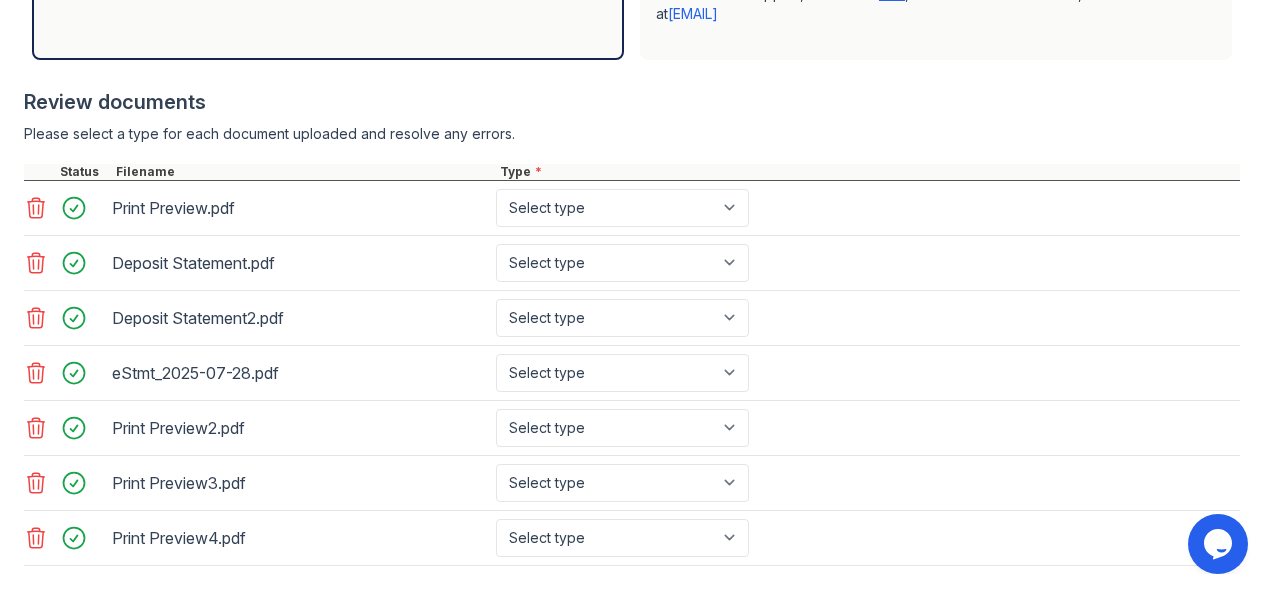 scroll, scrollTop: 709, scrollLeft: 0, axis: vertical 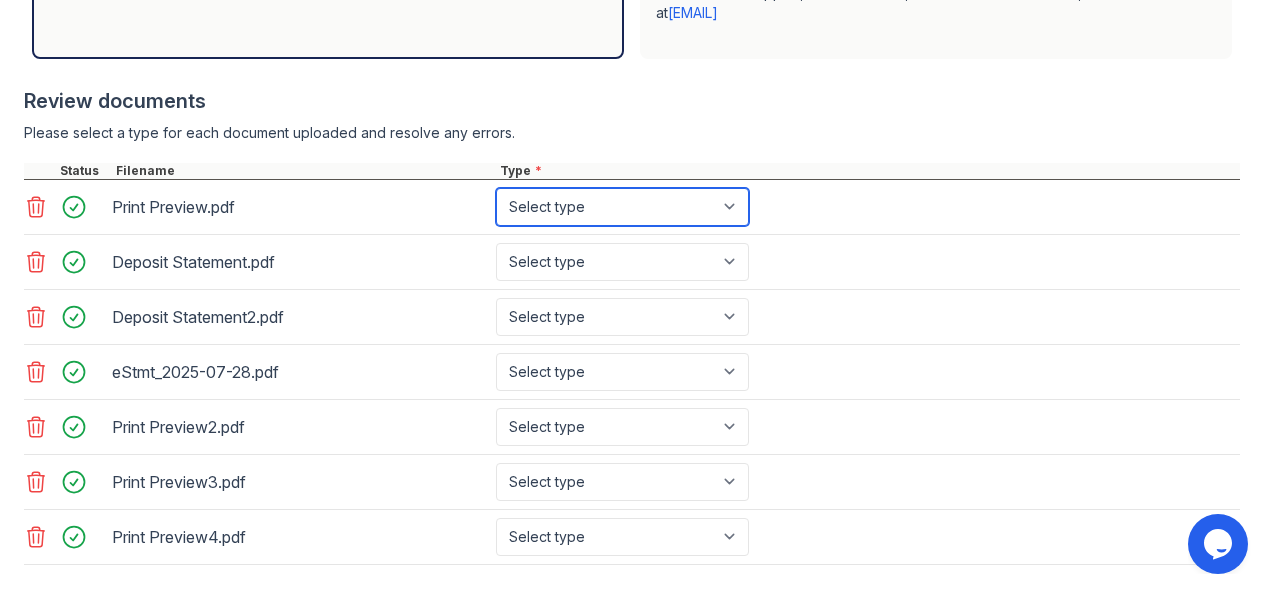 click on "Select type
Paystub
Bank Statement
Offer Letter
Tax Documents
Benefit Award Letter
Investment Account Statement
Other" at bounding box center [622, 207] 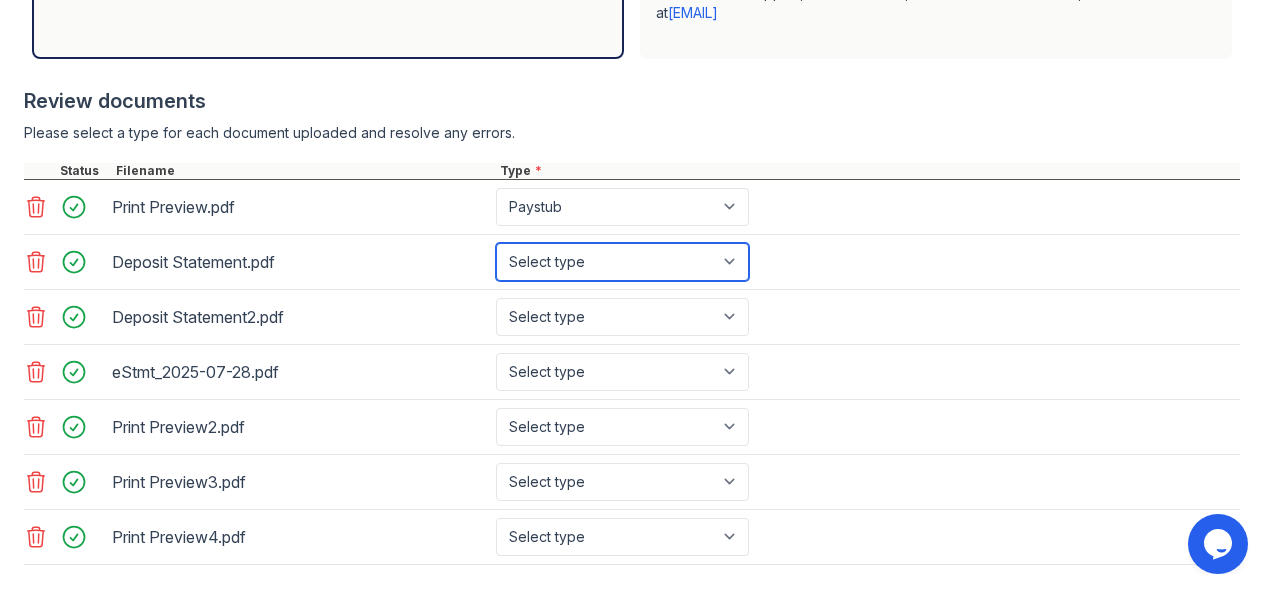 click on "Select type
Paystub
Bank Statement
Offer Letter
Tax Documents
Benefit Award Letter
Investment Account Statement
Other" at bounding box center [622, 262] 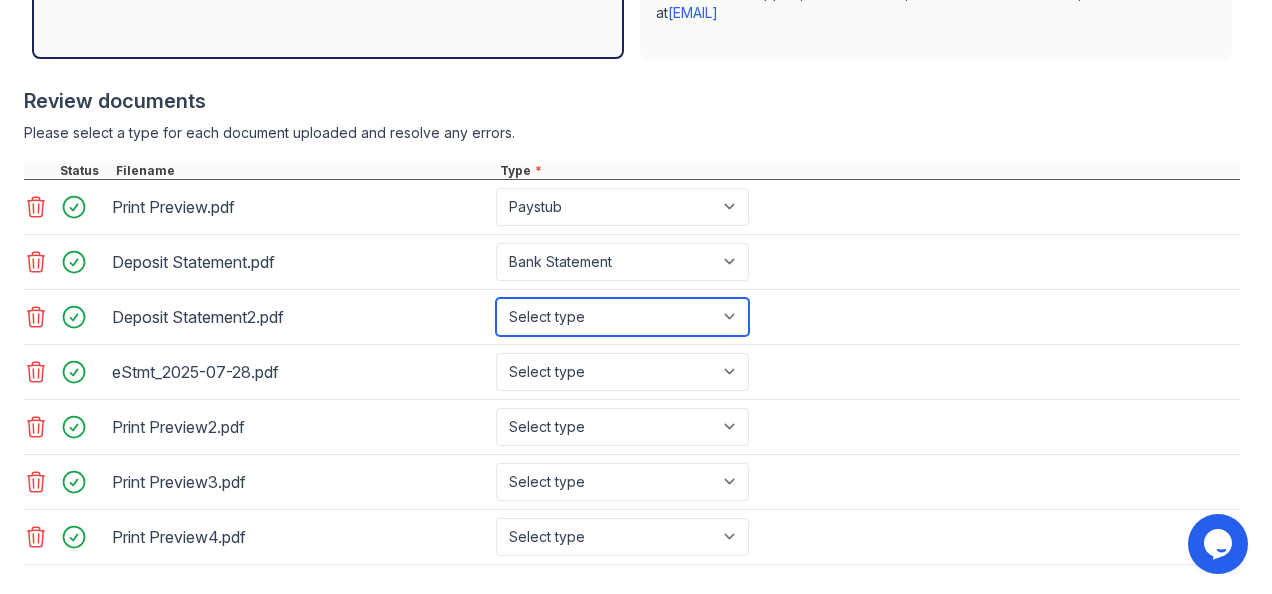 click on "Select type
Paystub
Bank Statement
Offer Letter
Tax Documents
Benefit Award Letter
Investment Account Statement
Other" at bounding box center (622, 317) 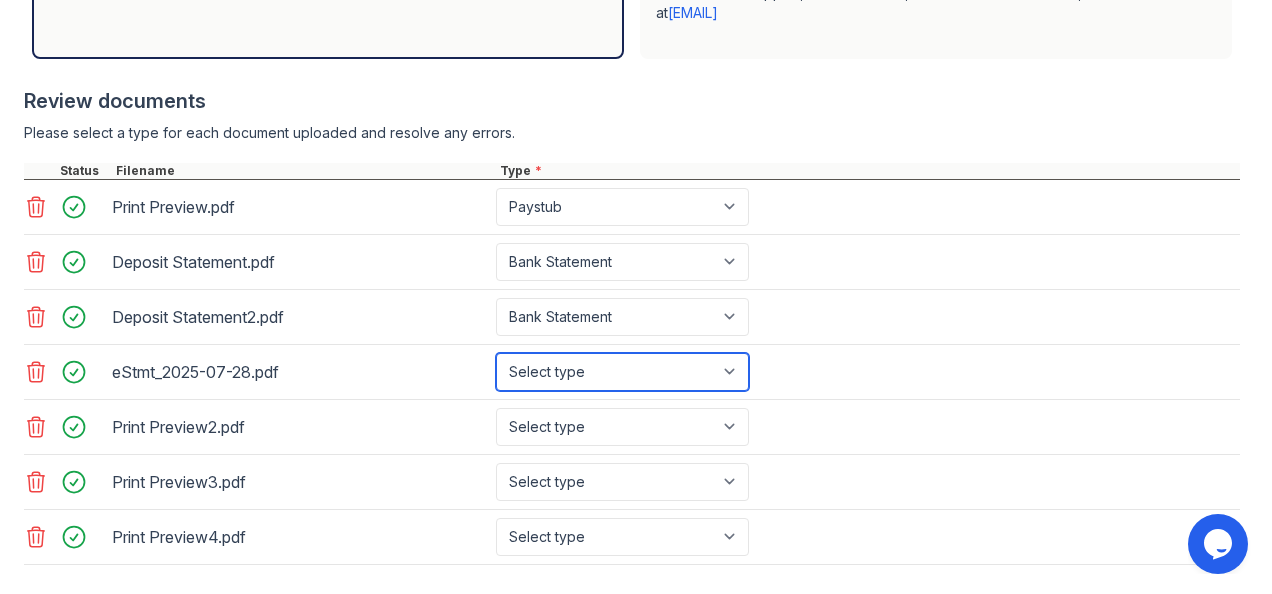 click on "Select type
Paystub
Bank Statement
Offer Letter
Tax Documents
Benefit Award Letter
Investment Account Statement
Other" at bounding box center (622, 372) 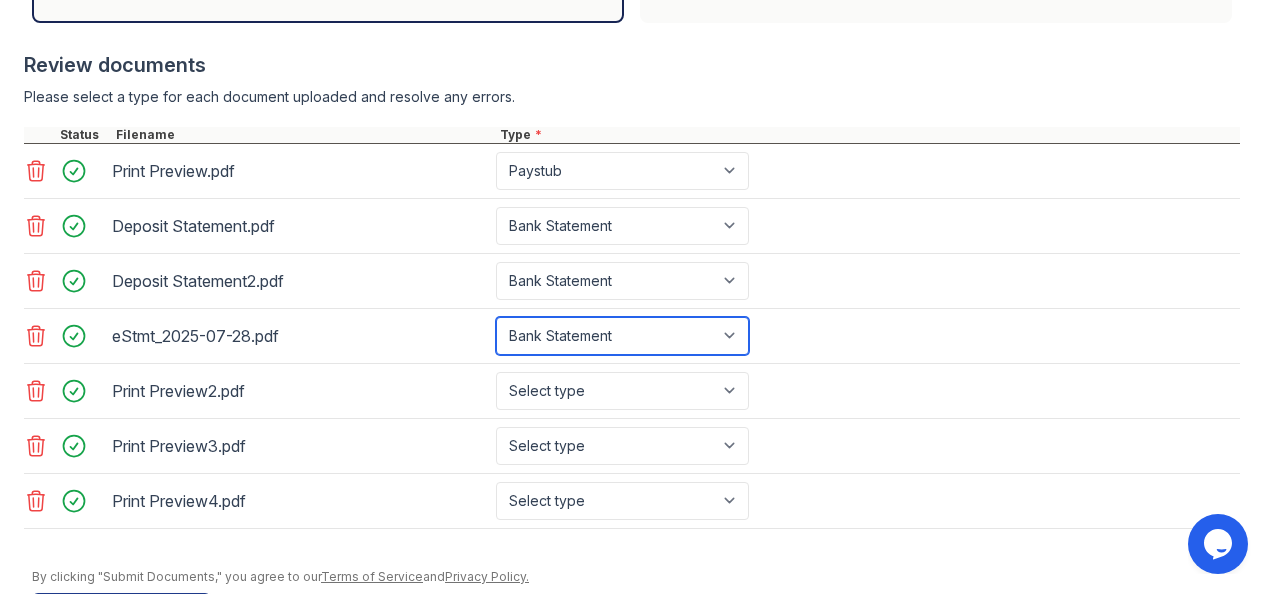 scroll, scrollTop: 752, scrollLeft: 0, axis: vertical 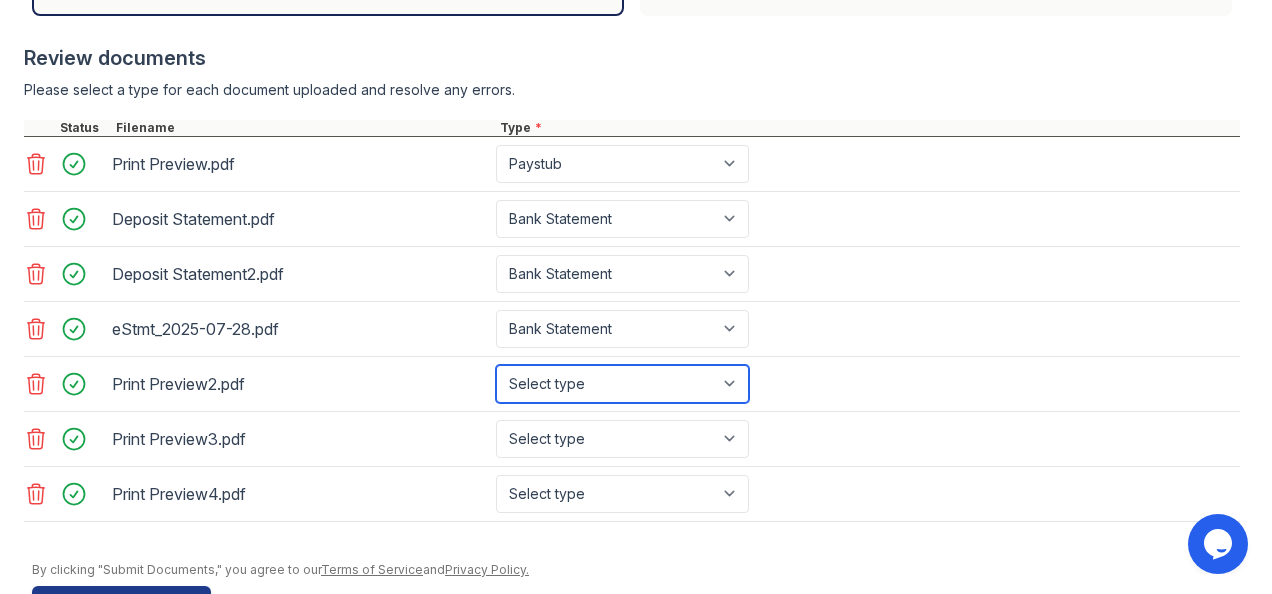 click on "Select type
Paystub
Bank Statement
Offer Letter
Tax Documents
Benefit Award Letter
Investment Account Statement
Other" at bounding box center [622, 384] 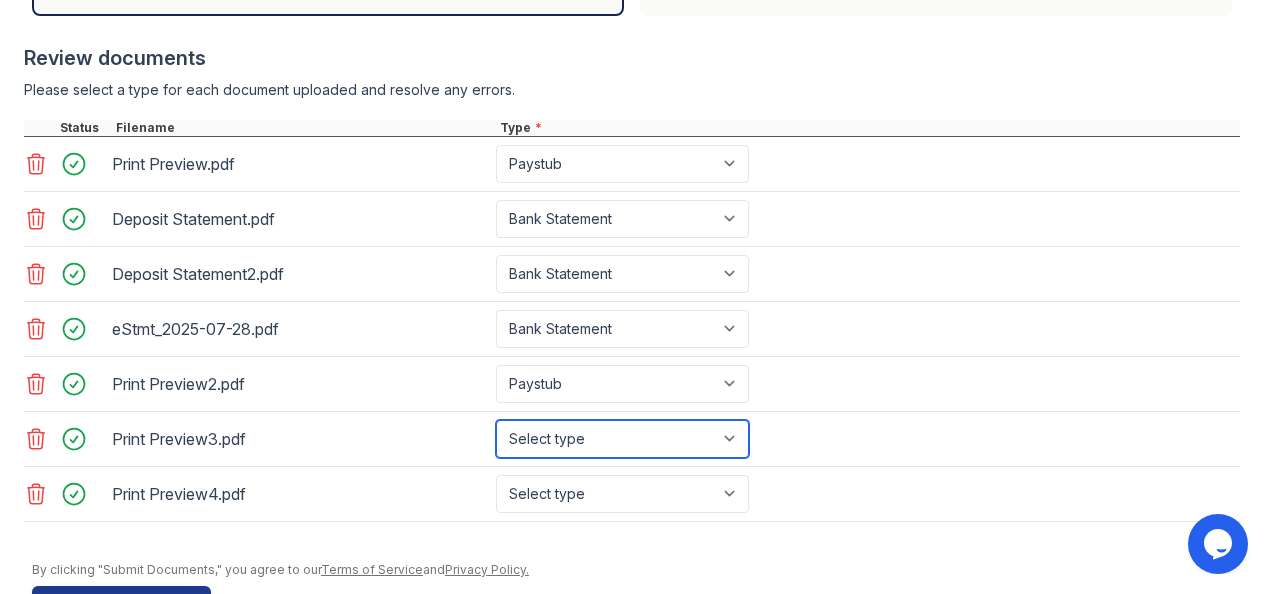 click on "Select type
Paystub
Bank Statement
Offer Letter
Tax Documents
Benefit Award Letter
Investment Account Statement
Other" at bounding box center [622, 439] 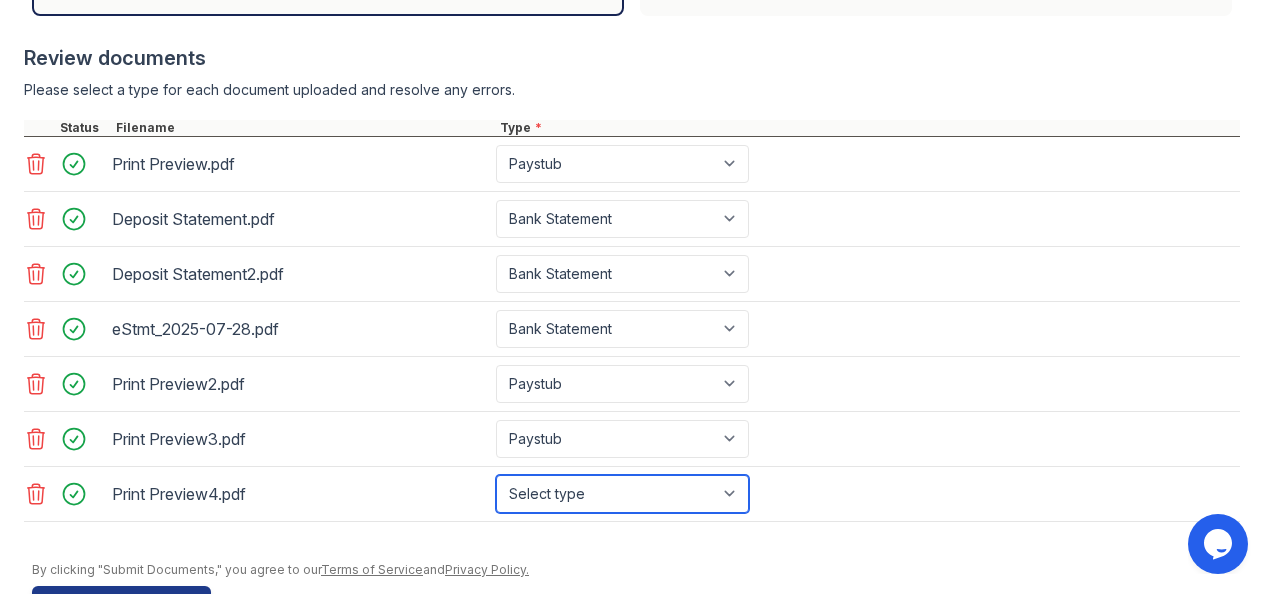 click on "Select type
Paystub
Bank Statement
Offer Letter
Tax Documents
Benefit Award Letter
Investment Account Statement
Other" at bounding box center [622, 494] 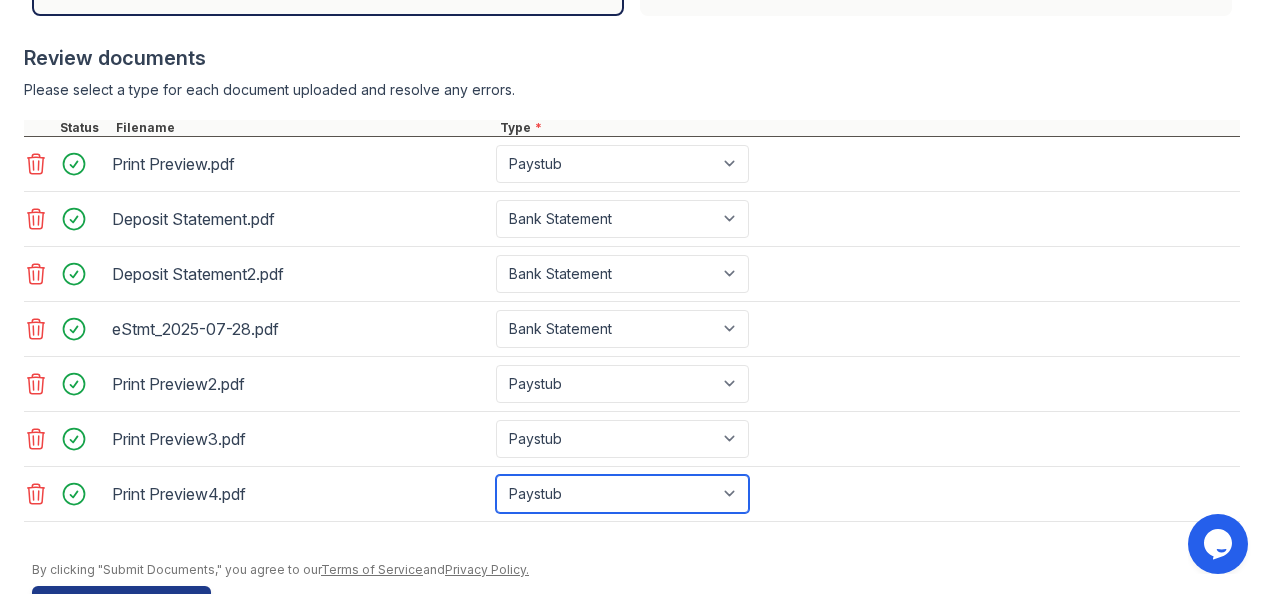 scroll, scrollTop: 827, scrollLeft: 0, axis: vertical 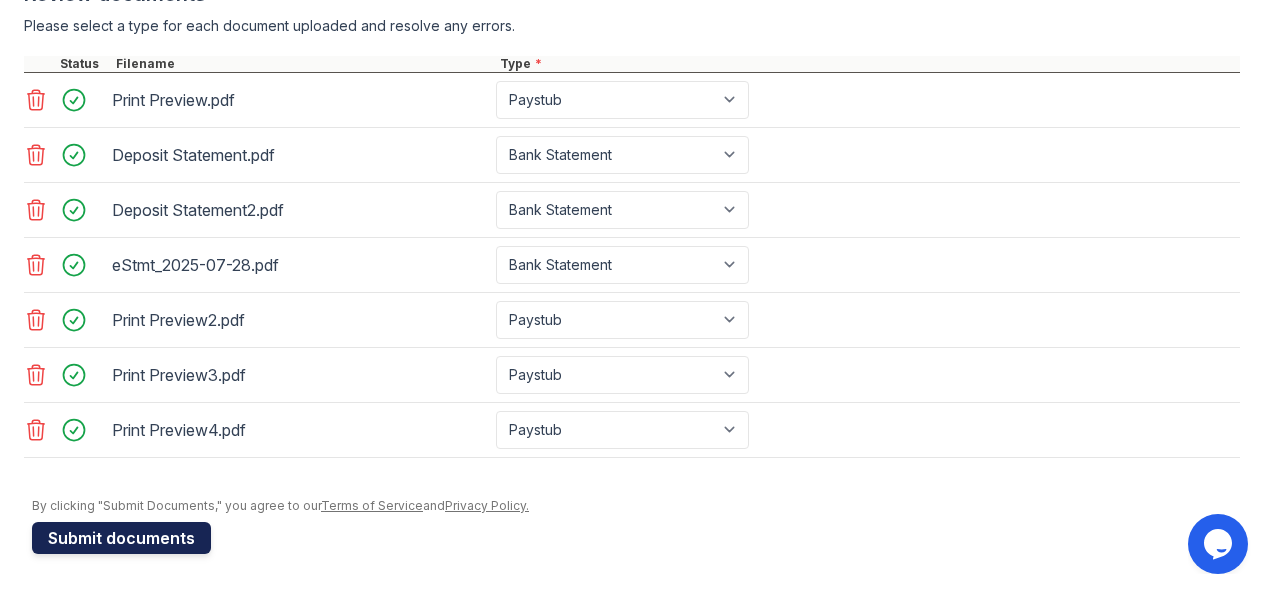 click on "Submit documents" at bounding box center [121, 538] 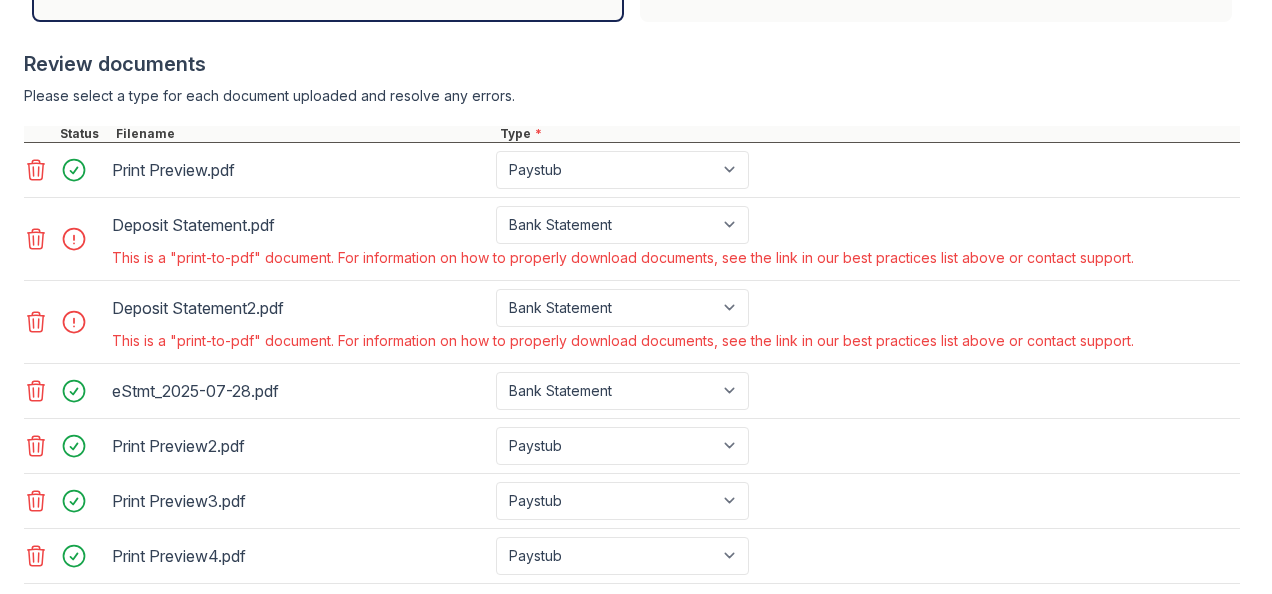 scroll, scrollTop: 801, scrollLeft: 0, axis: vertical 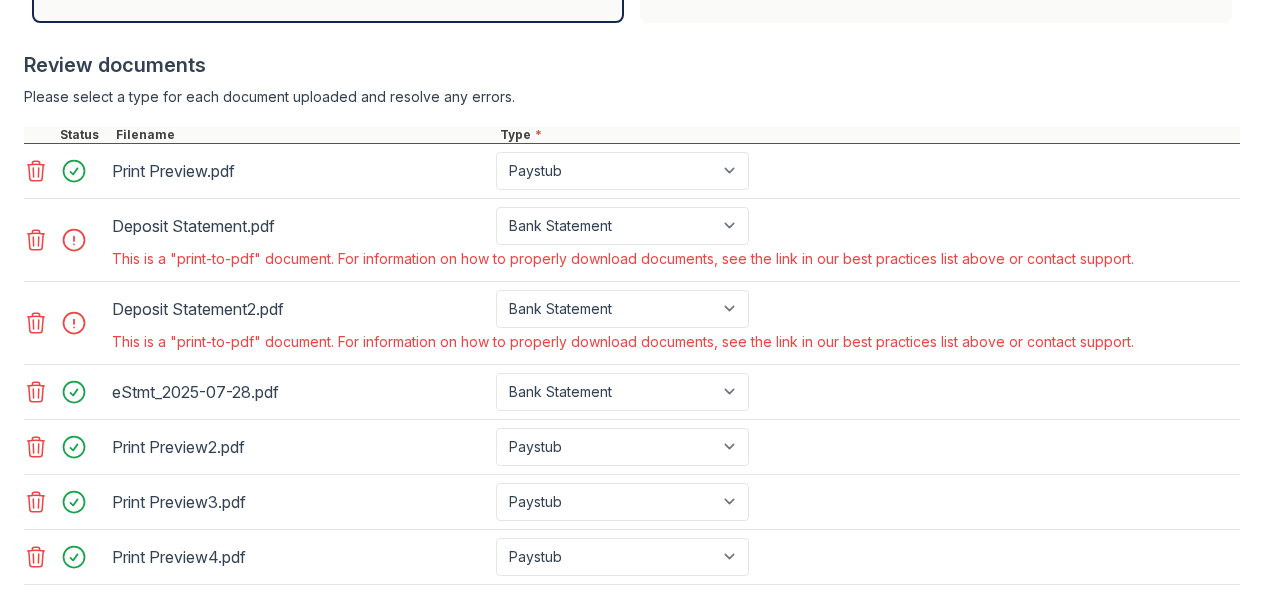 click on "Deposit Statement.pdf" at bounding box center (300, 226) 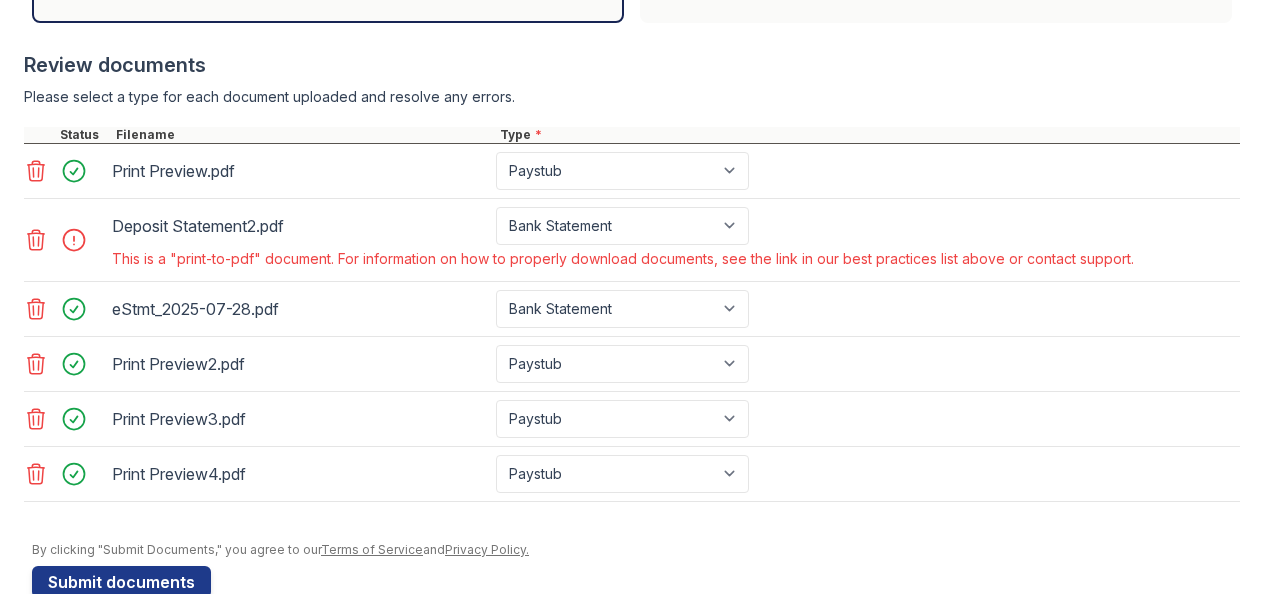 click 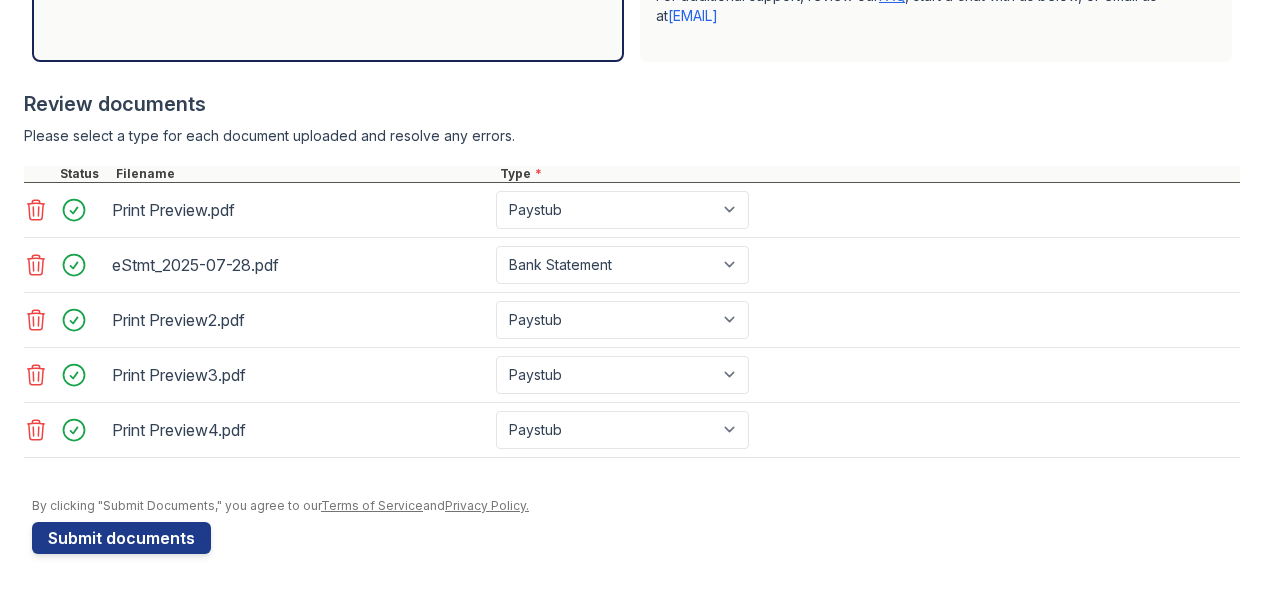 click on "Drag files to upload or click here to browse" at bounding box center [328, -18] 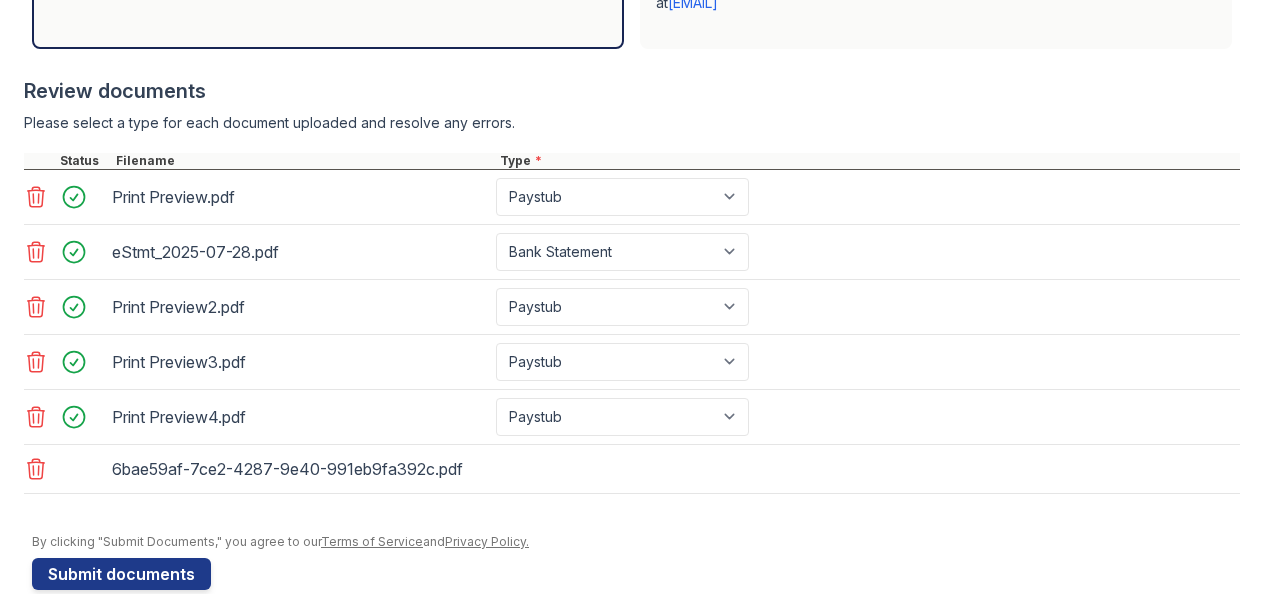 scroll, scrollTop: 801, scrollLeft: 0, axis: vertical 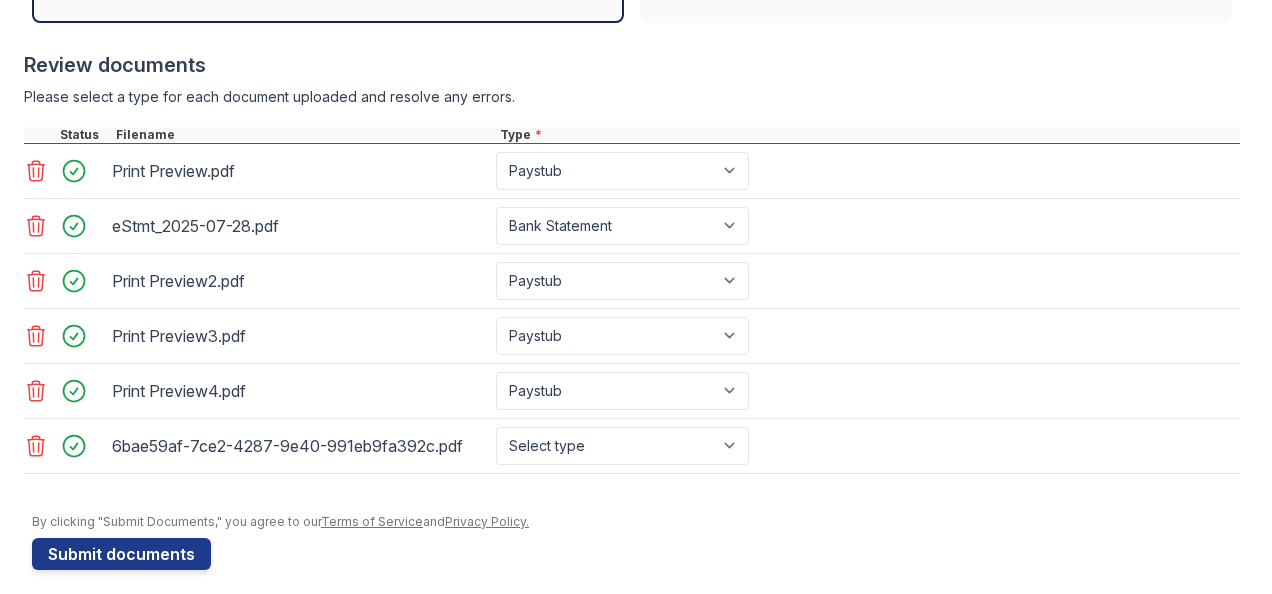 click on "Drag files to upload or click here to browse" at bounding box center (328, -57) 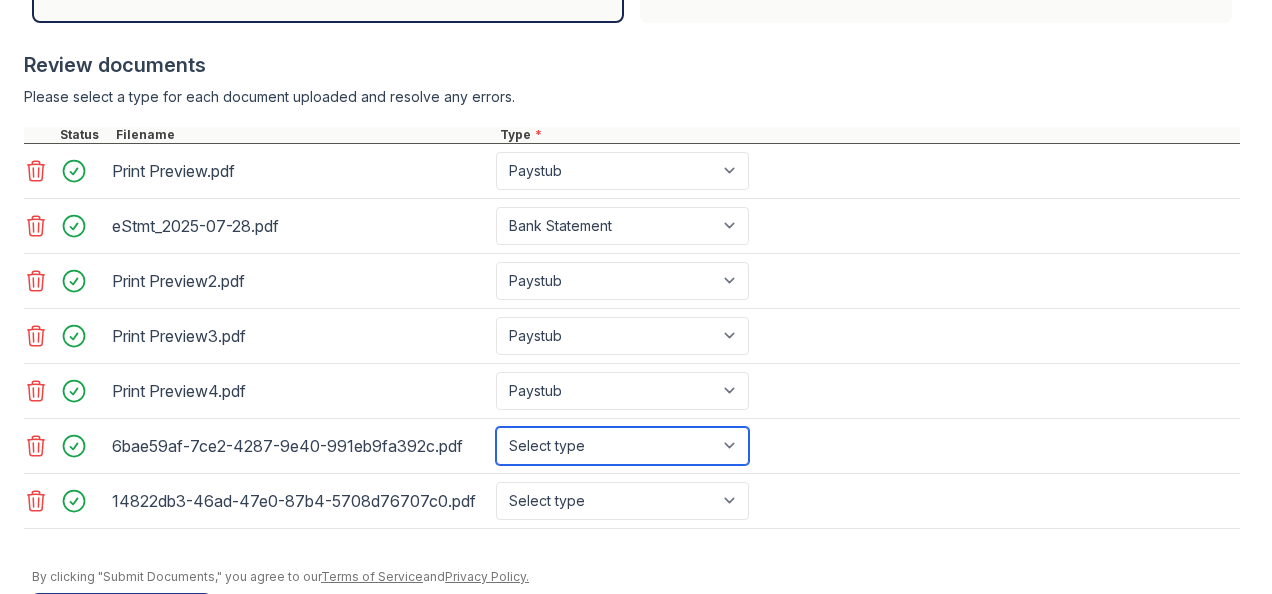click on "Select type
Paystub
Bank Statement
Offer Letter
Tax Documents
Benefit Award Letter
Investment Account Statement
Other" at bounding box center [622, 446] 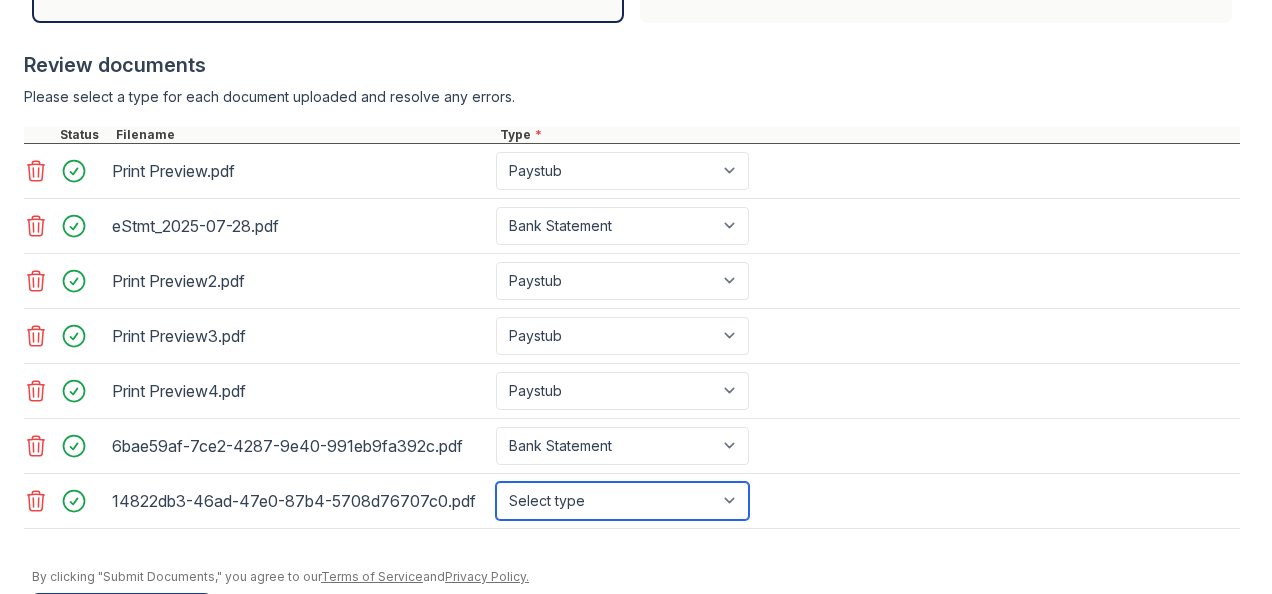 click on "Select type
Paystub
Bank Statement
Offer Letter
Tax Documents
Benefit Award Letter
Investment Account Statement
Other" at bounding box center [622, 501] 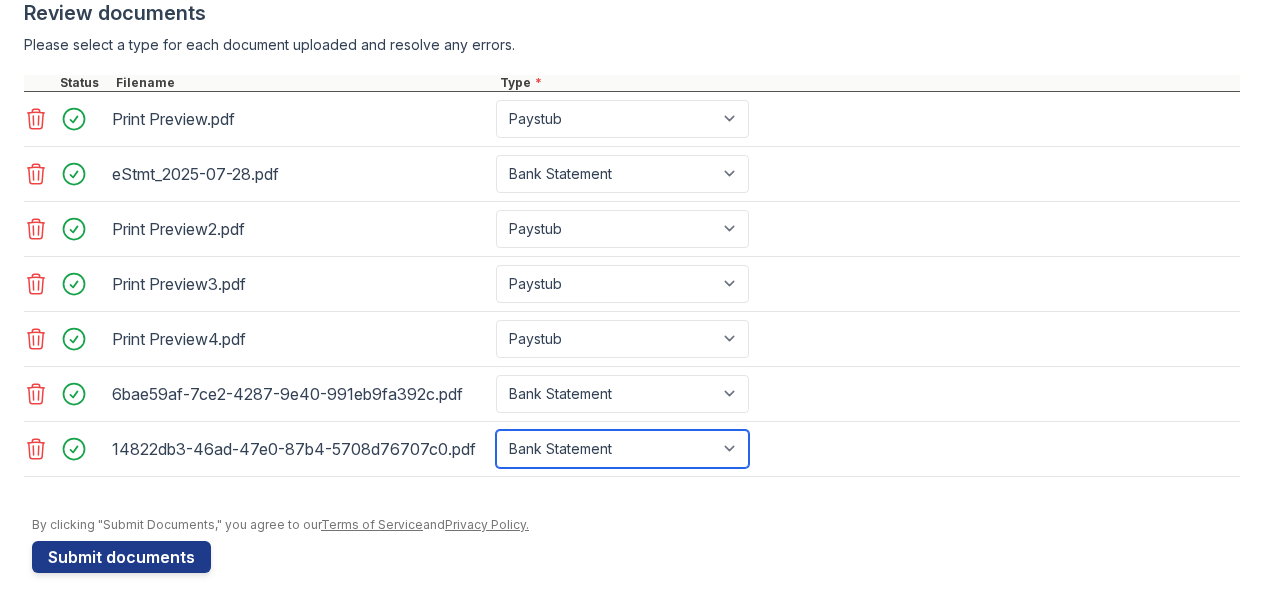 scroll, scrollTop: 883, scrollLeft: 0, axis: vertical 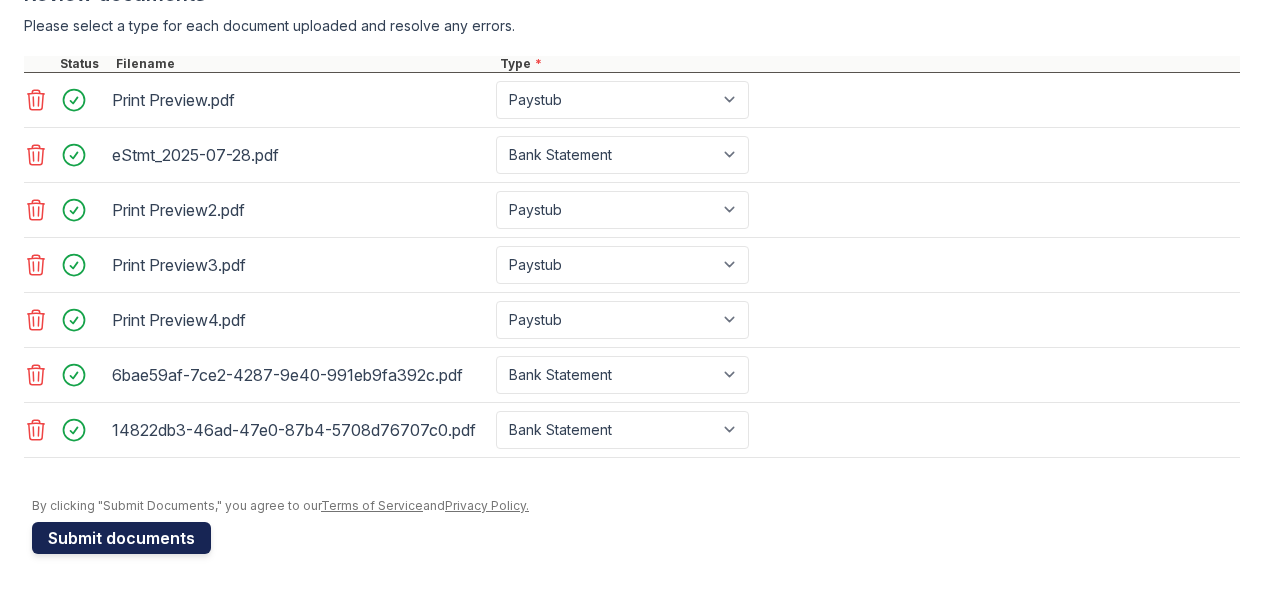 click on "Submit documents" at bounding box center (121, 538) 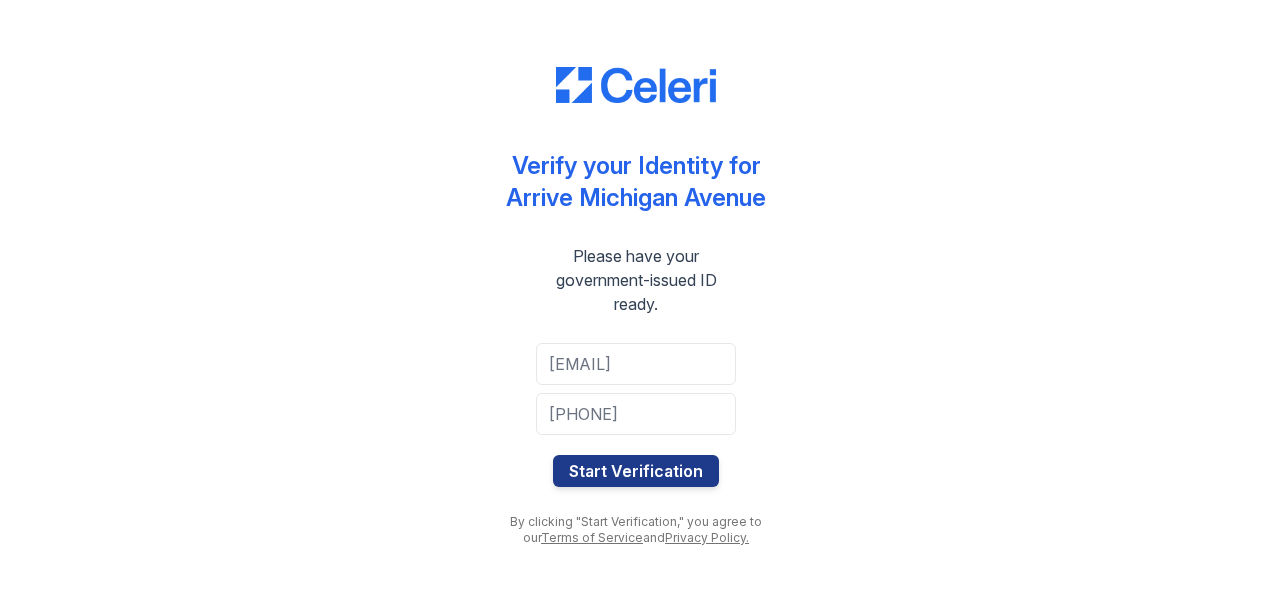 scroll, scrollTop: 0, scrollLeft: 0, axis: both 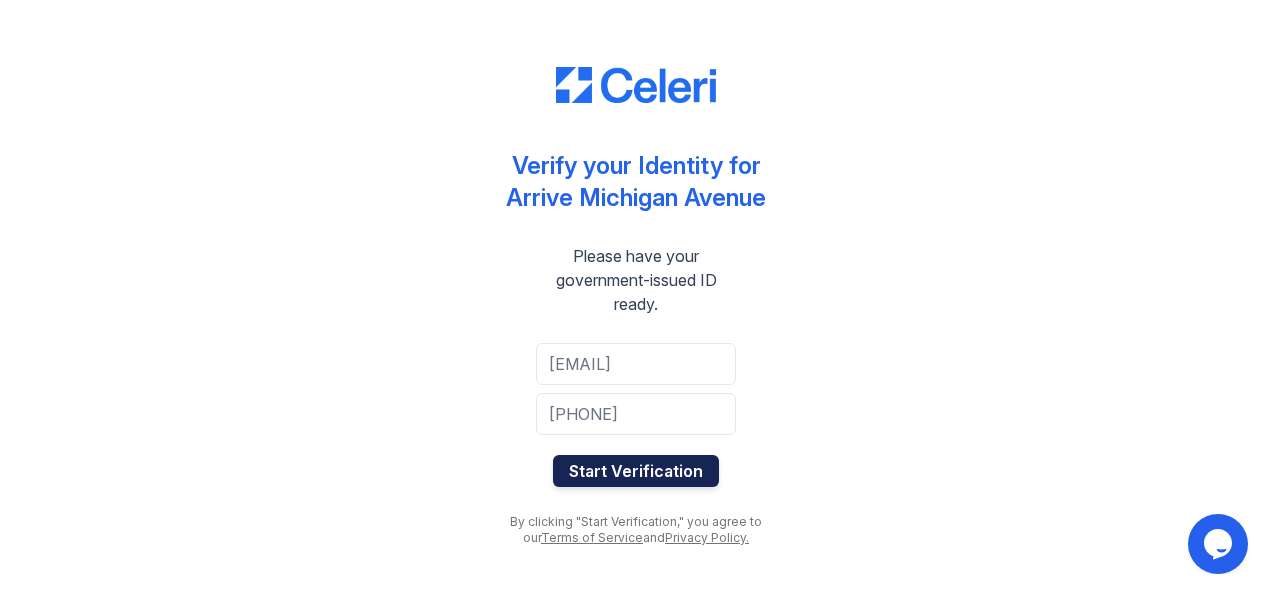 click on "Start Verification" at bounding box center [636, 471] 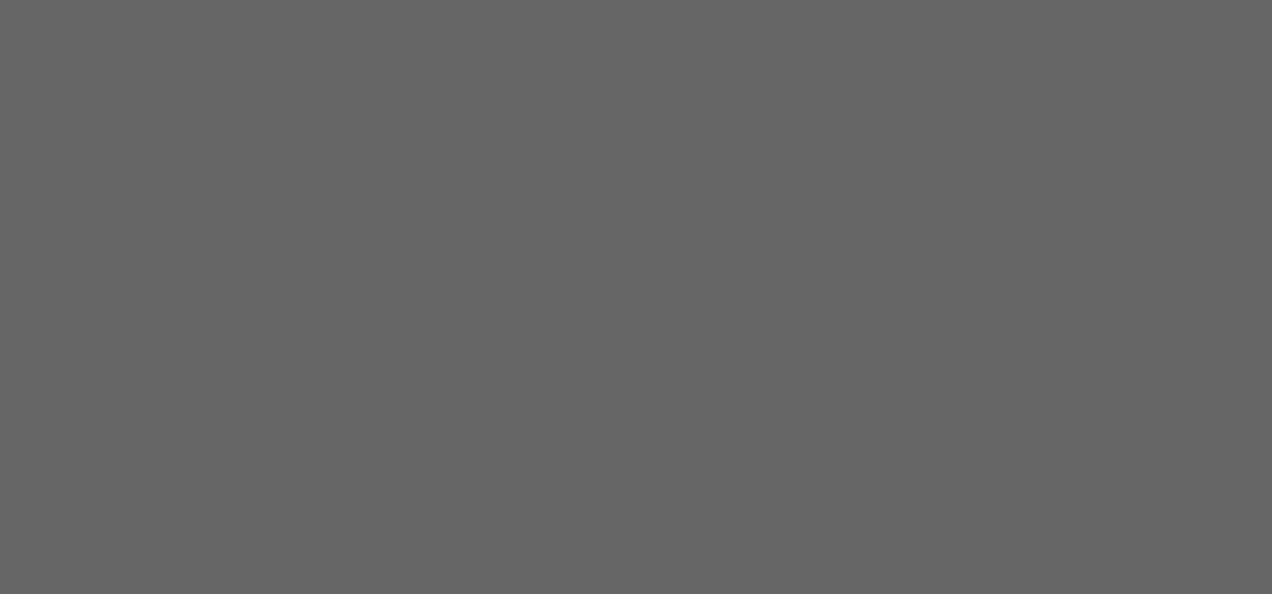 scroll, scrollTop: 0, scrollLeft: 0, axis: both 